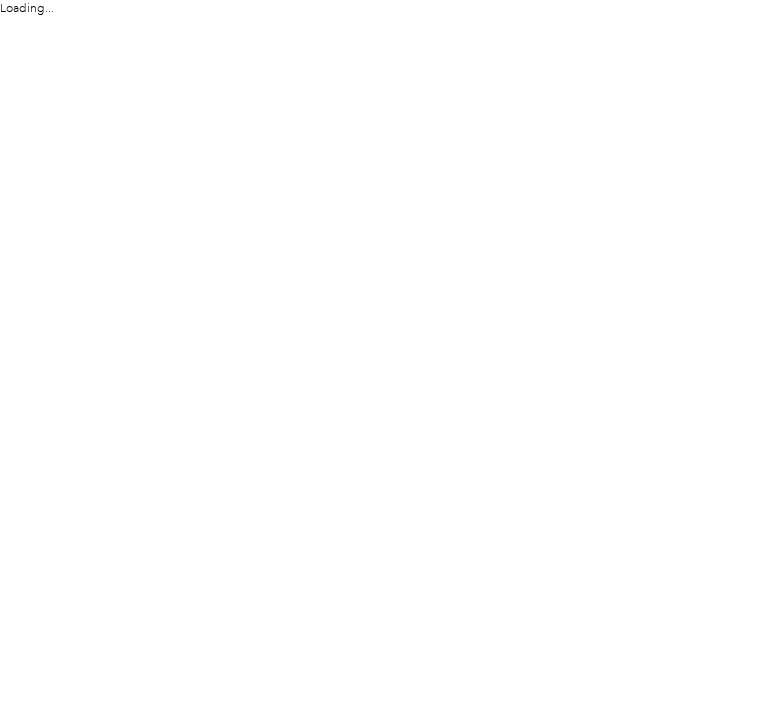 scroll, scrollTop: 0, scrollLeft: 0, axis: both 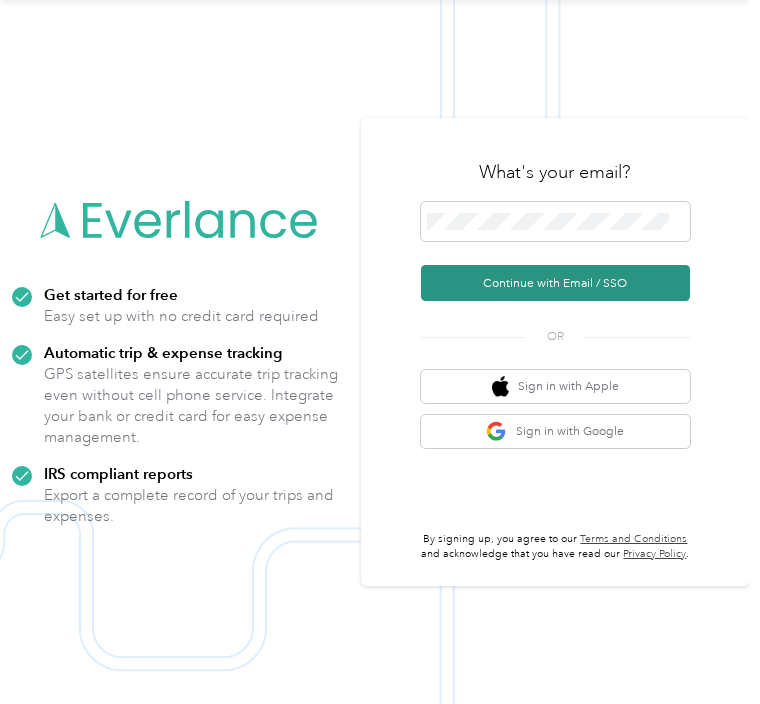 click on "Continue with Email / SSO" at bounding box center [555, 283] 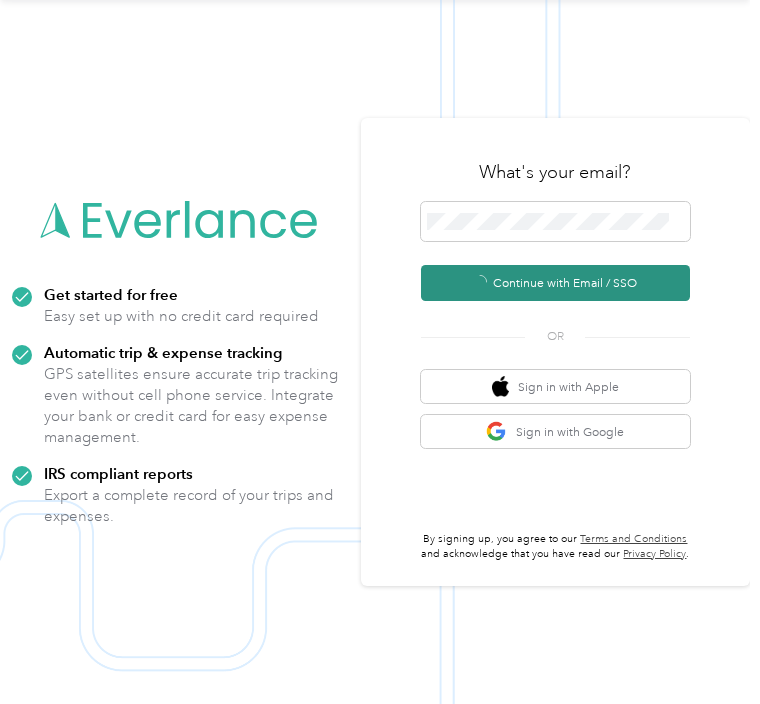 scroll, scrollTop: 0, scrollLeft: 0, axis: both 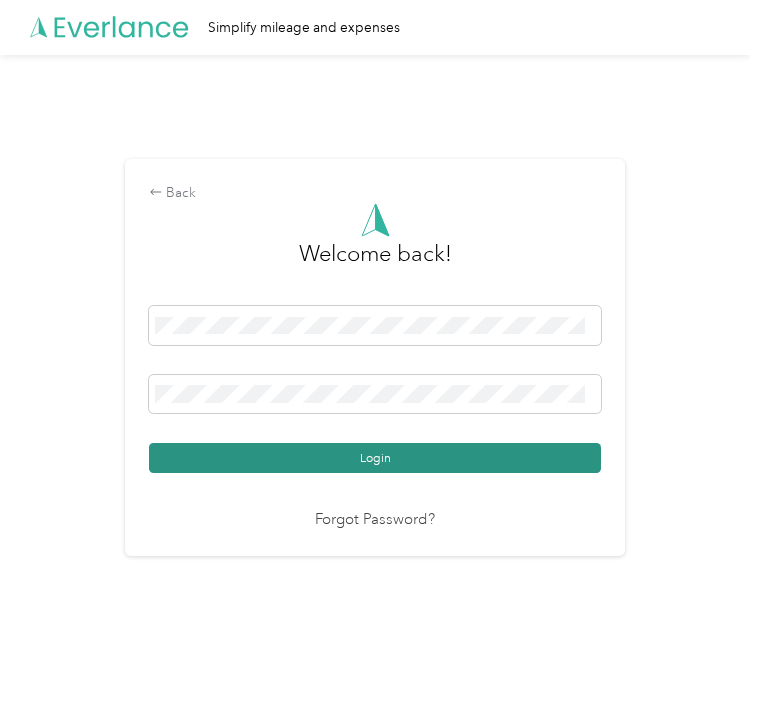 click on "Login" at bounding box center [375, 458] 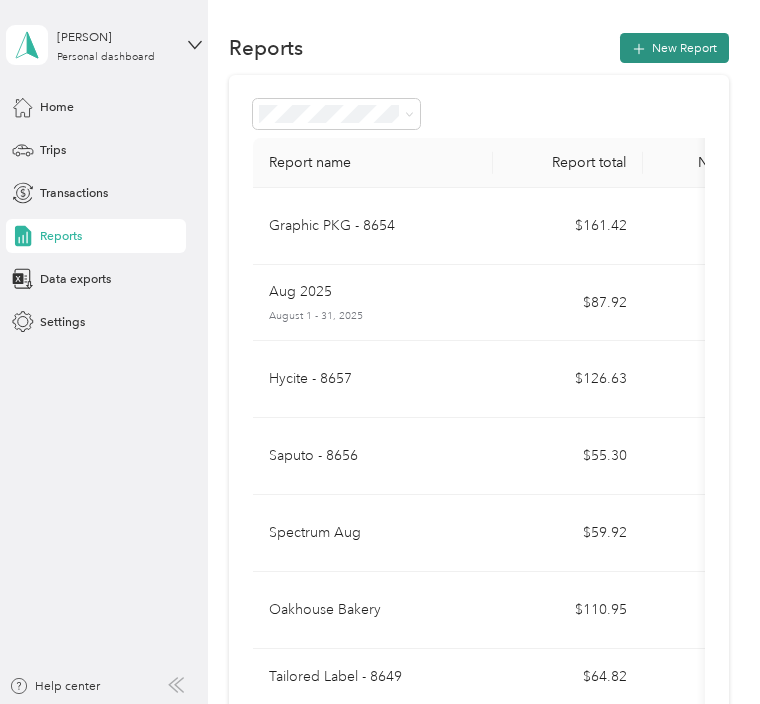 click on "New Report" at bounding box center (674, 48) 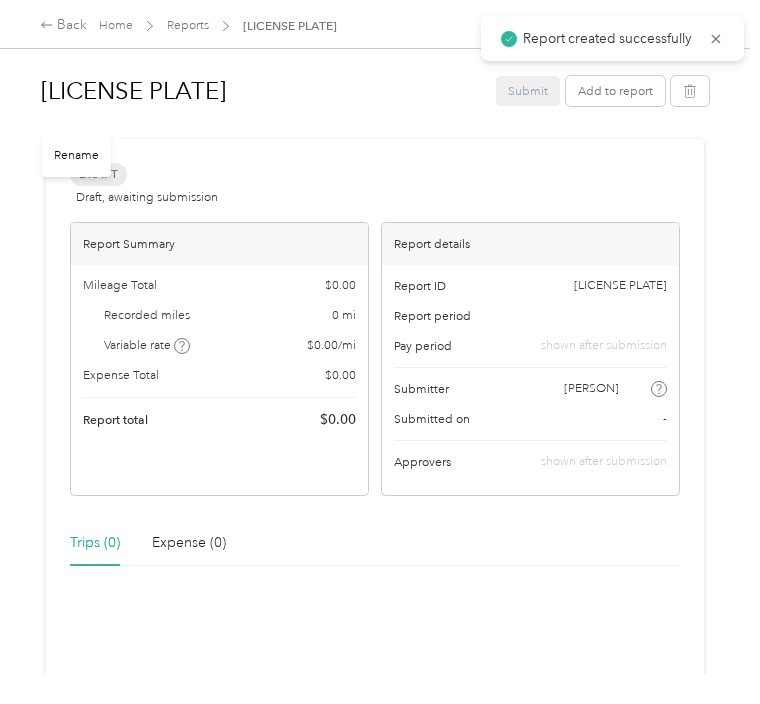 click on "[LICENSE PLATE]" at bounding box center [262, 91] 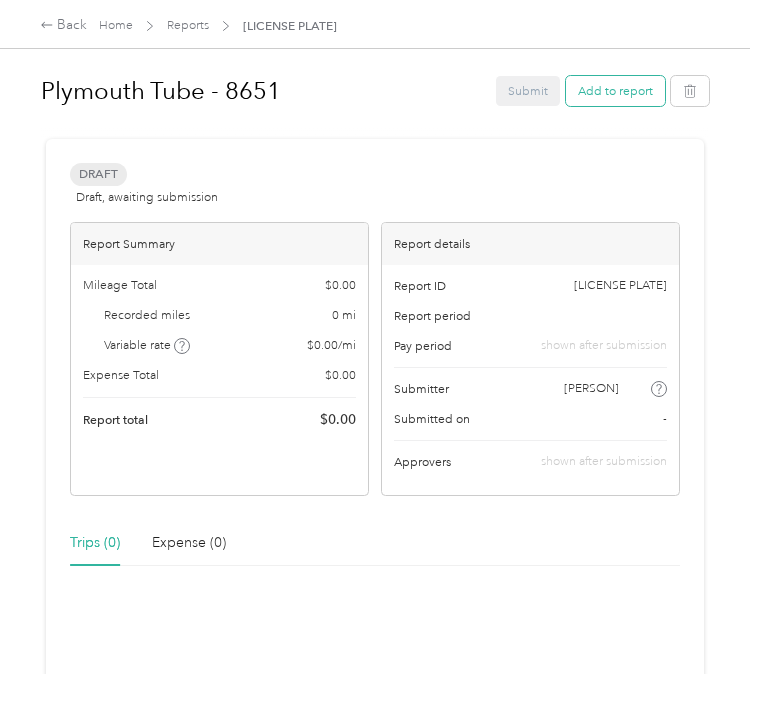 click on "Add to report" at bounding box center (615, 91) 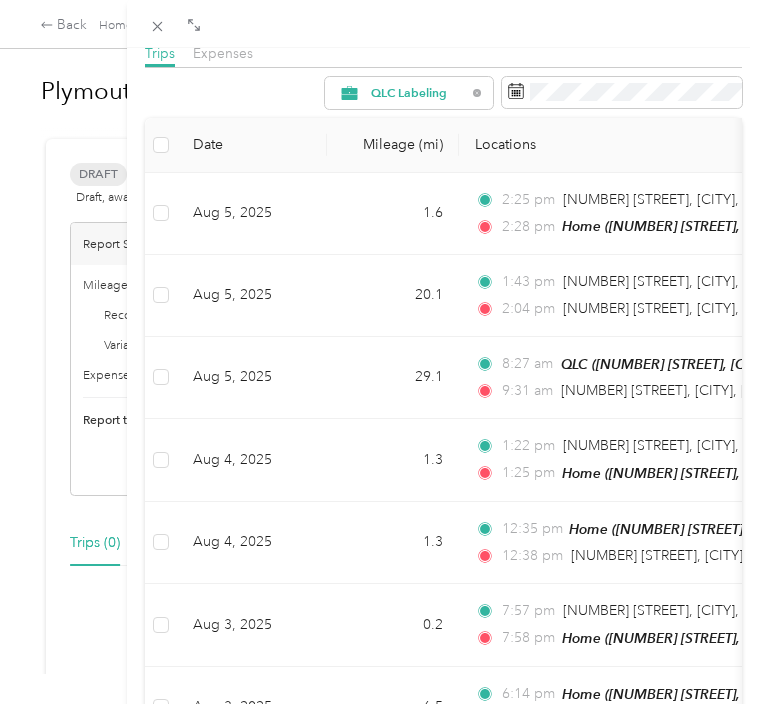 scroll, scrollTop: 106, scrollLeft: 0, axis: vertical 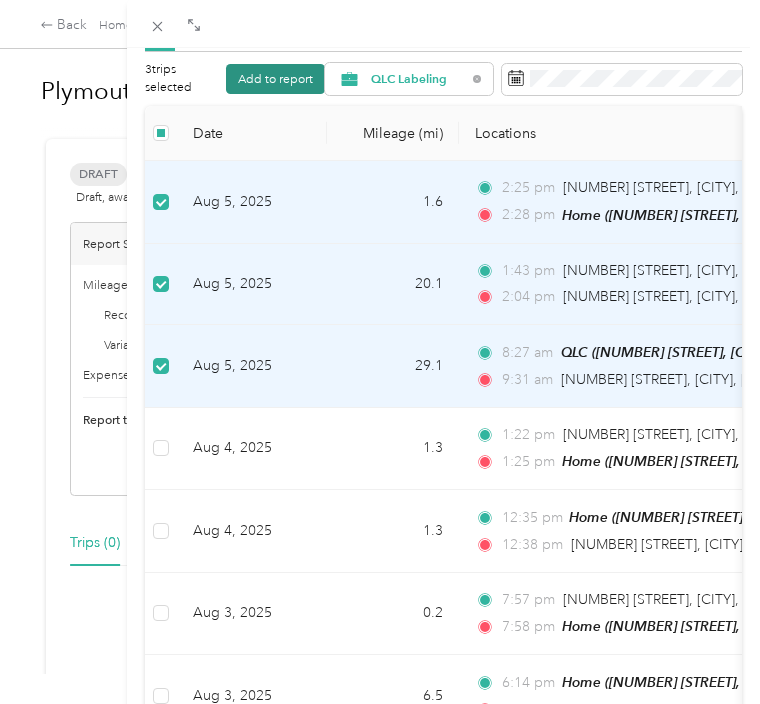 click on "Add to report" at bounding box center [275, 79] 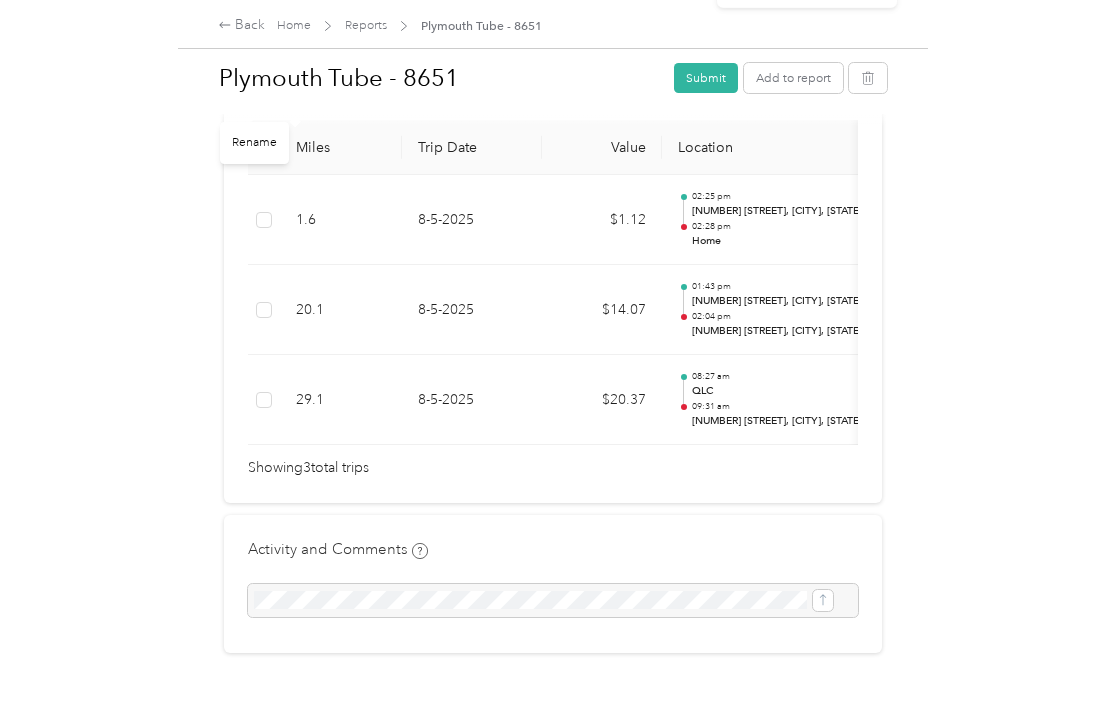 scroll, scrollTop: 464, scrollLeft: 0, axis: vertical 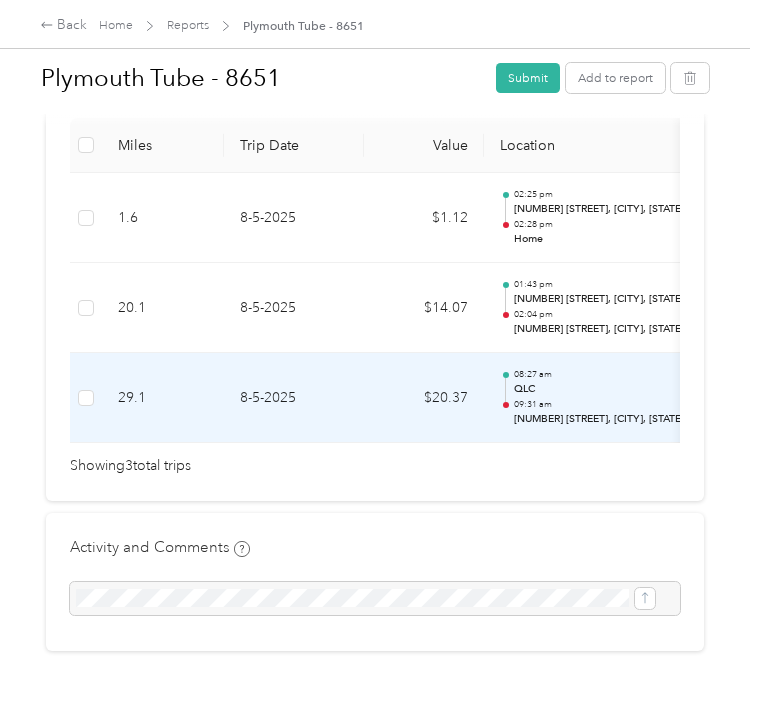 click on "8-5-2025" at bounding box center (294, 398) 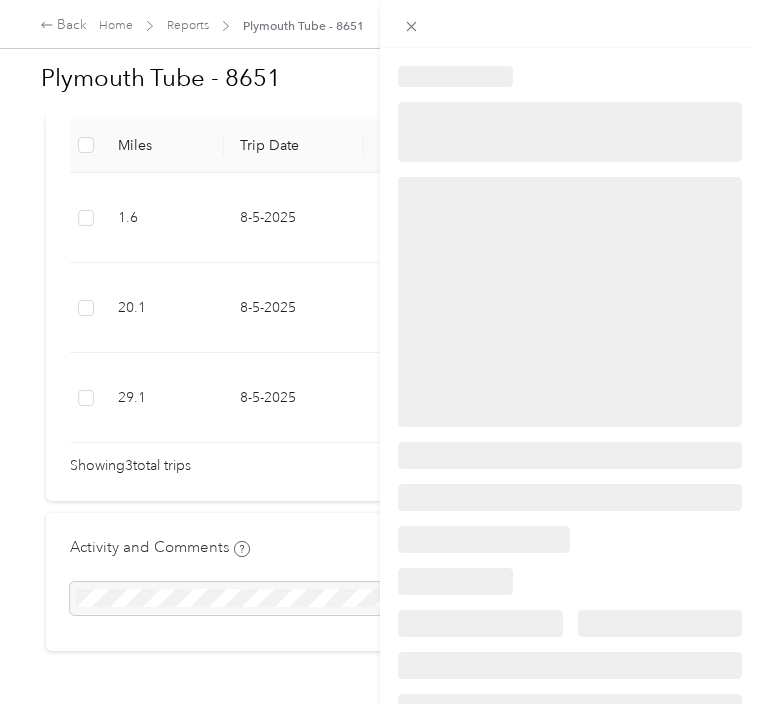 click at bounding box center [380, 352] 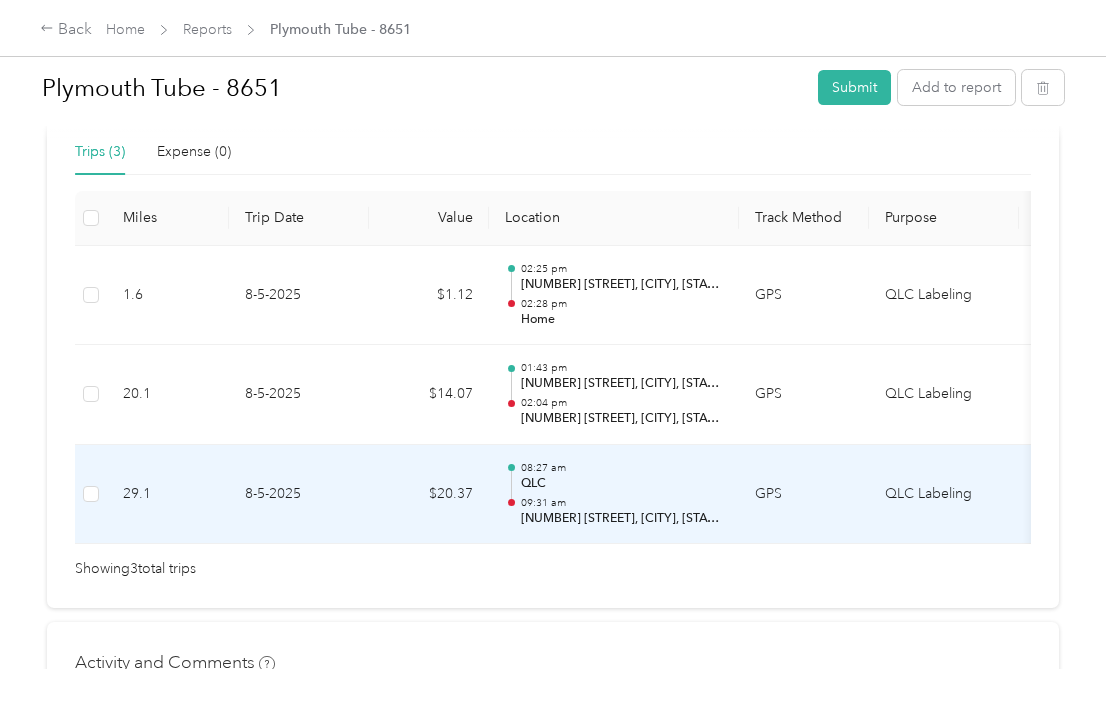click on "QLC" at bounding box center [622, 484] 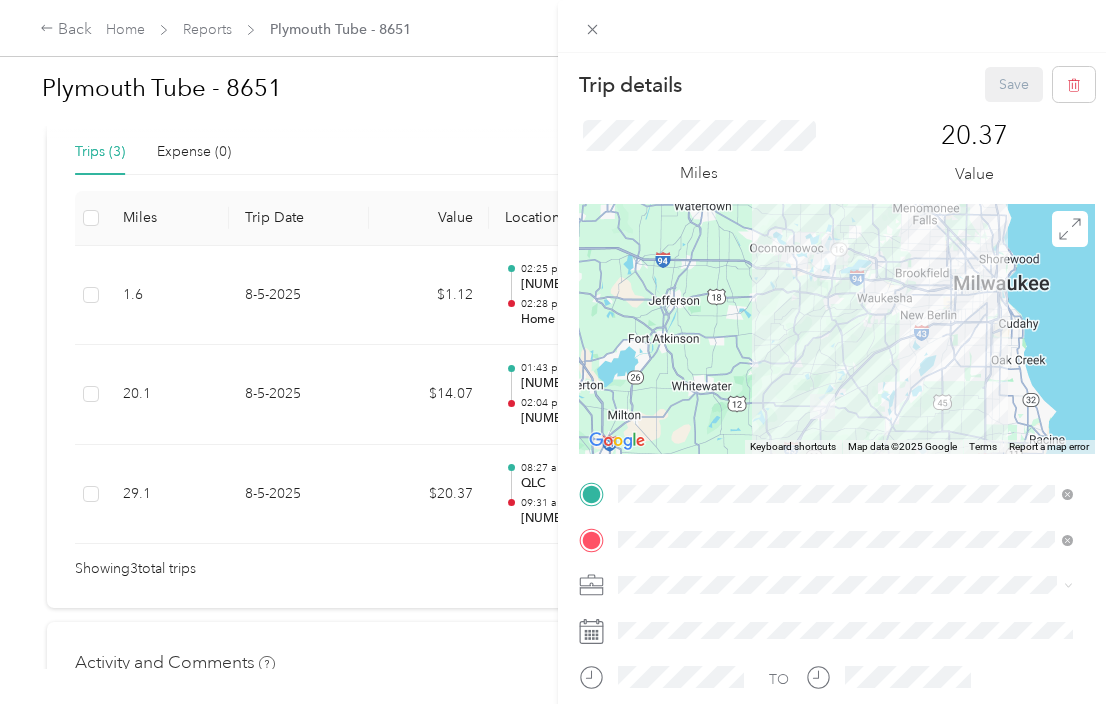 click on "Trip details Save This trip cannot be edited because it is either under review, approved, or paid. Contact your [TEAM MANAGER] to edit it. Miles 20.37 Value  ← Move left → Move right ↑ Move up ↓ Move down + Zoom in - Zoom out Home Jump left by 75% End Jump right by 75% Page Up Jump up by 75% Page Down Jump down by 75% Keyboard shortcuts Map Data Map data ©2025 Google Map data ©2025 Google 10 km  Click to toggle between metric and imperial units Terms Report a map error TO Add photo" at bounding box center [558, 352] 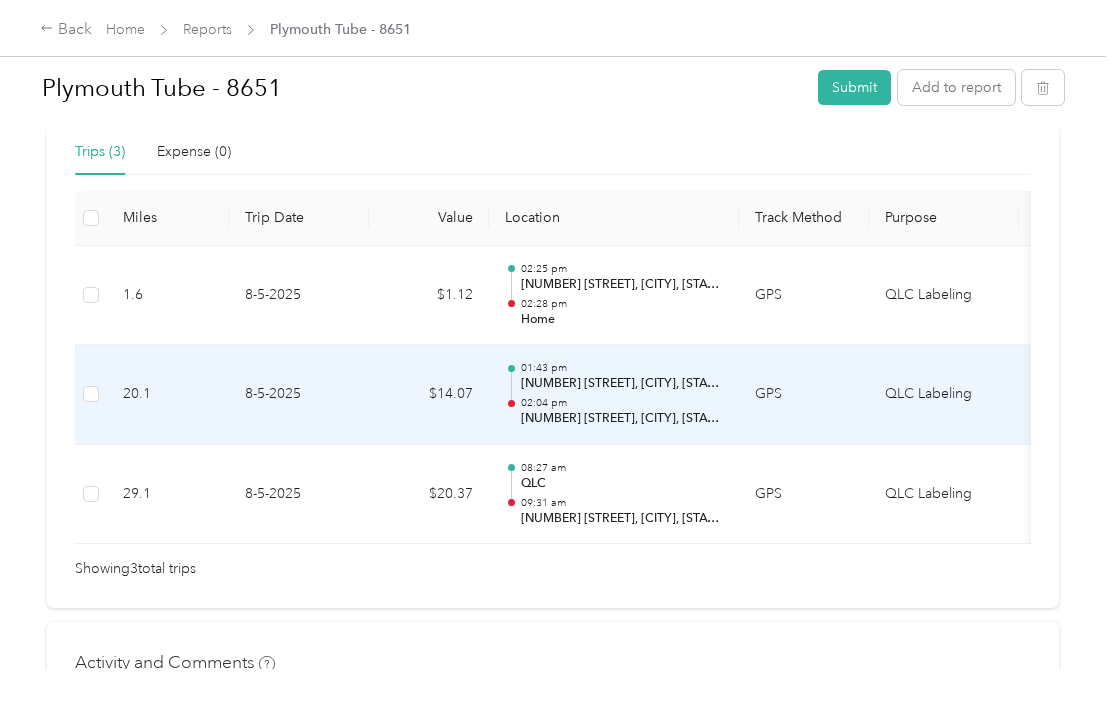 click on "$14.07" at bounding box center (429, 395) 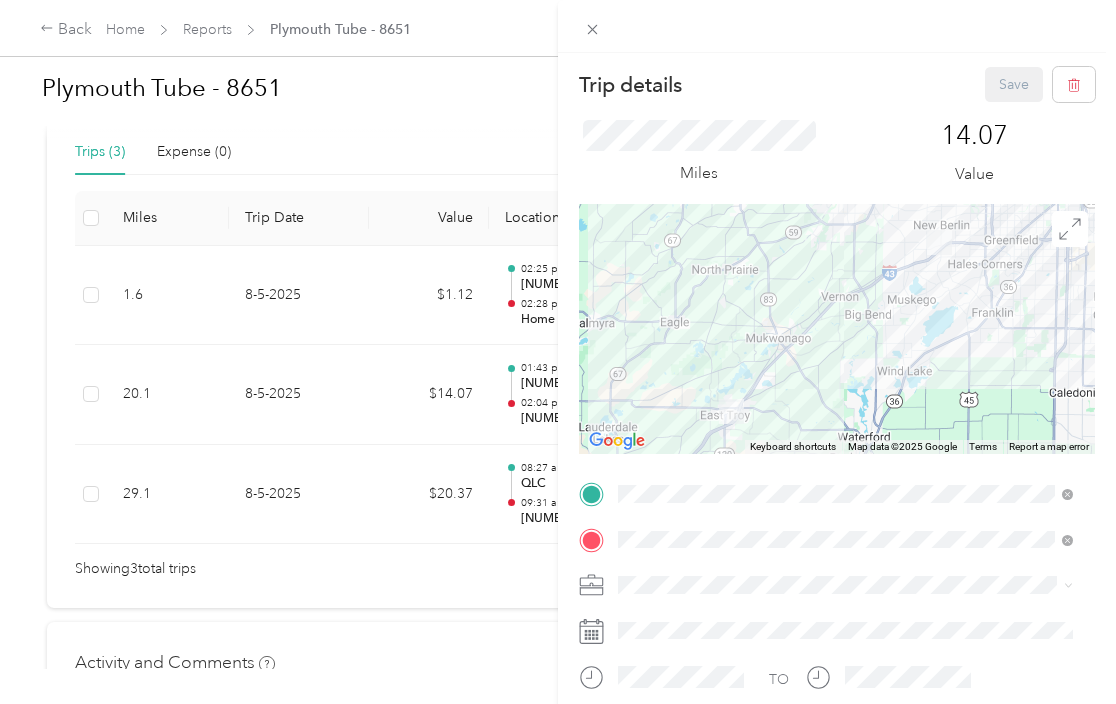 click on "Trip details Save This trip cannot be edited because it is either under review, approved, or paid. Contact your [TEAM MANAGER] to edit it. Miles 14.07 Value  ← Move left → Move right ↑ Move up ↓ Move down + Zoom in - Zoom out Home Jump left by 75% End Jump right by 75% Page Up Jump up by 75% Page Down Jump down by 75% Keyboard shortcuts Map Data Map data ©2025 Google Map data ©2025 Google 5 km  Click to toggle between metric and imperial units Terms Report a map error TO Add photo" at bounding box center [558, 352] 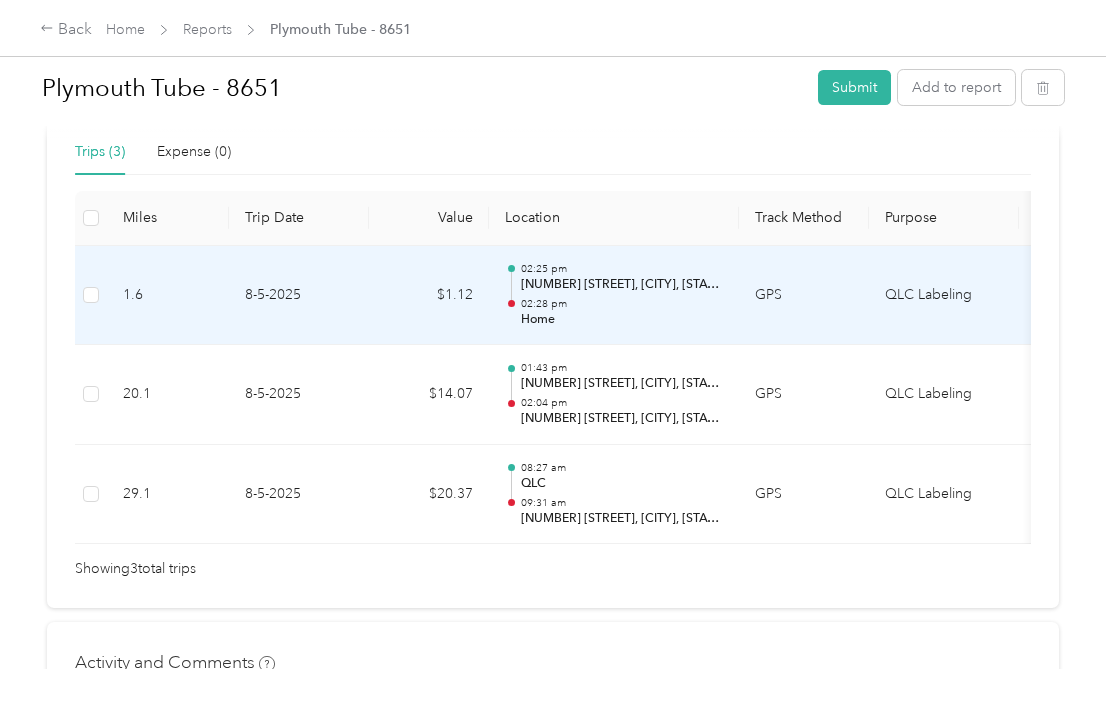 click on "$1.12" at bounding box center [429, 296] 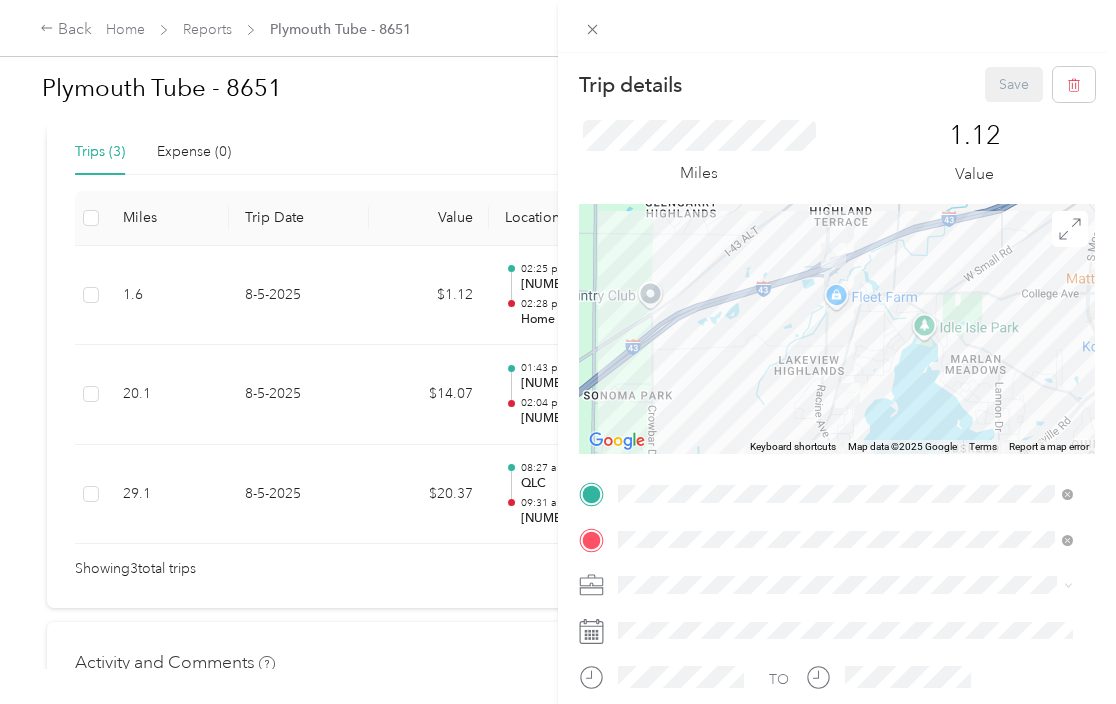 click on "Trip details Save This trip cannot be edited because it is either under review, approved, or paid. Contact your [TEAM MANAGER] to edit it. Miles 1.12 Value  ← Move left → Move right ↑ Move up ↓ Move down + Zoom in - Zoom out Home Jump left by 75% End Jump right by 75% Page Up Jump up by 75% Page Down Jump down by 75% Keyboard shortcuts Map Data Map data ©2025 Google Map data ©2025 Google 1 km  Click to toggle between metric and imperial units Terms Report a map error TO Add photo" at bounding box center (558, 352) 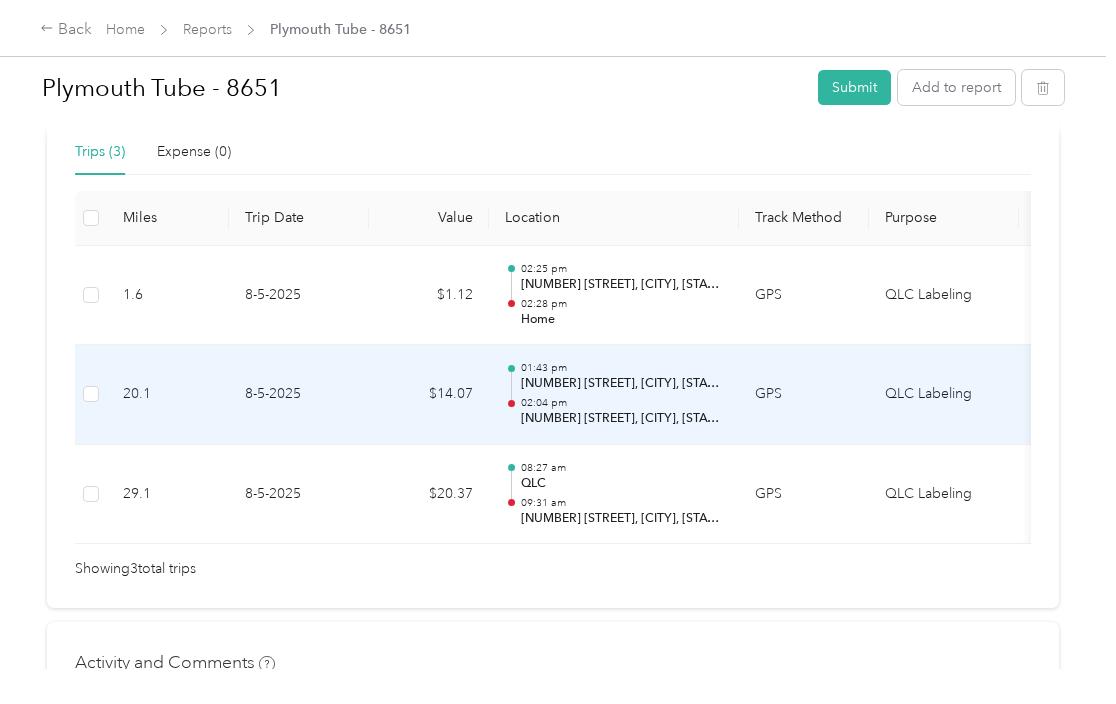 click on "$14.07" at bounding box center [429, 395] 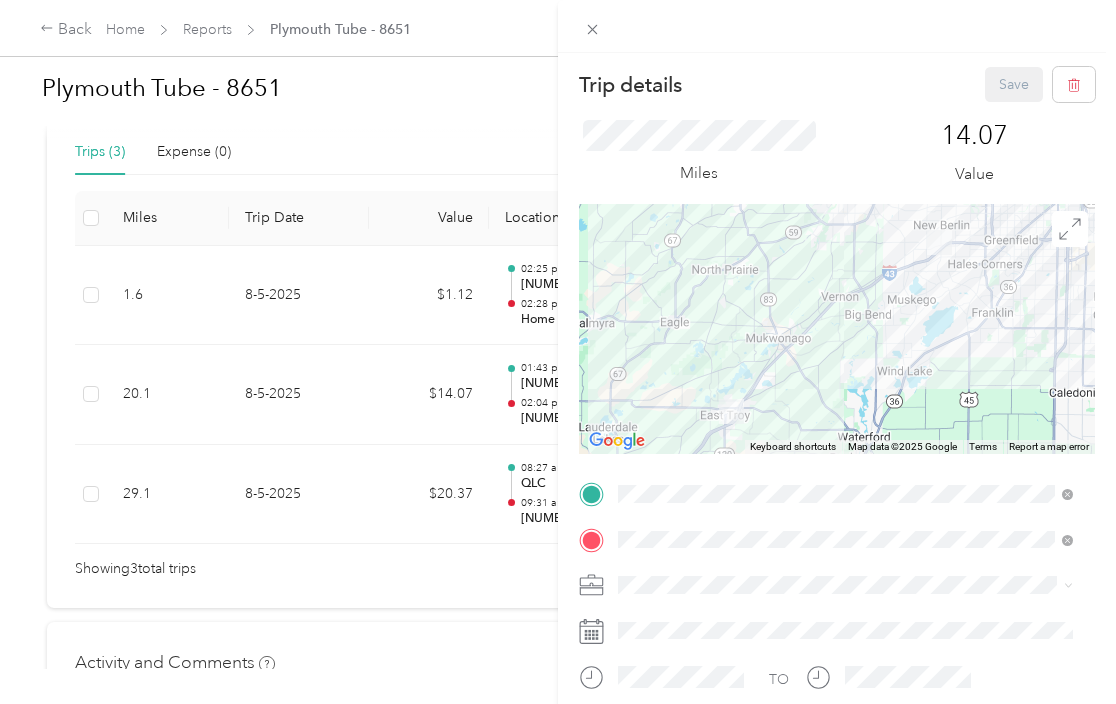 click on "Trip details Save This trip cannot be edited because it is either under review, approved, or paid. Contact your [TEAM MANAGER] to edit it. Miles 14.07 Value  ← Move left → Move right ↑ Move up ↓ Move down + Zoom in - Zoom out Home Jump left by 75% End Jump right by 75% Page Up Jump up by 75% Page Down Jump down by 75% Keyboard shortcuts Map Data Map data ©2025 Google Map data ©2025 Google 5 km  Click to toggle between metric and imperial units Terms Report a map error TO Add photo" at bounding box center [558, 352] 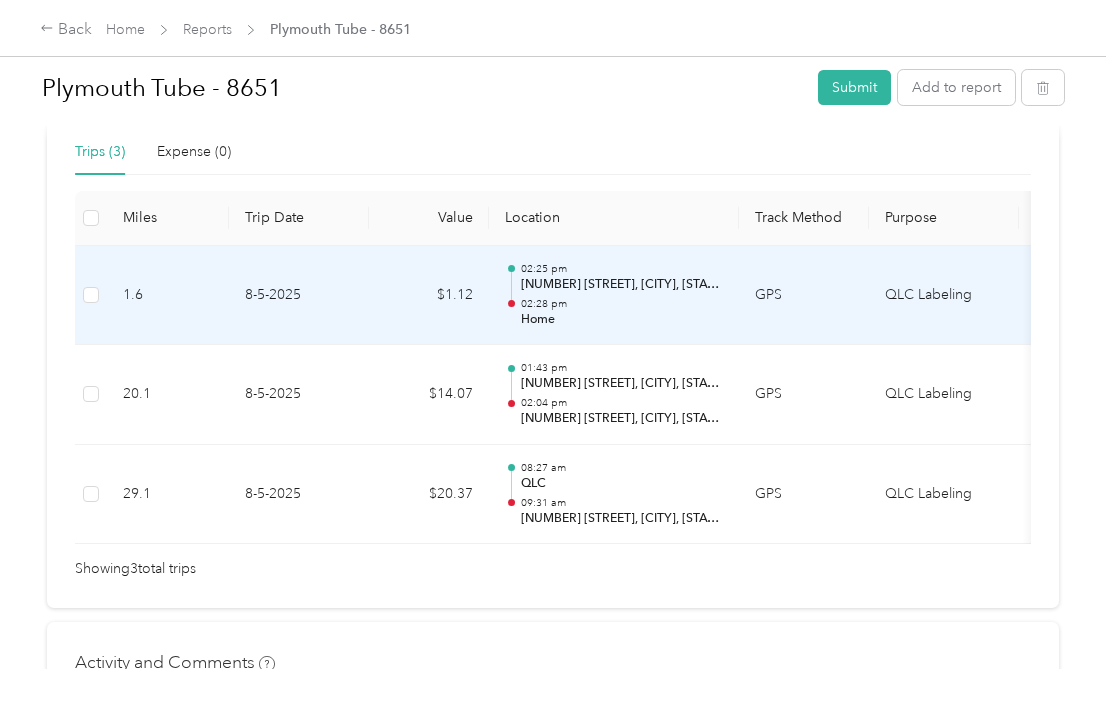 click on "$1.12" at bounding box center (429, 296) 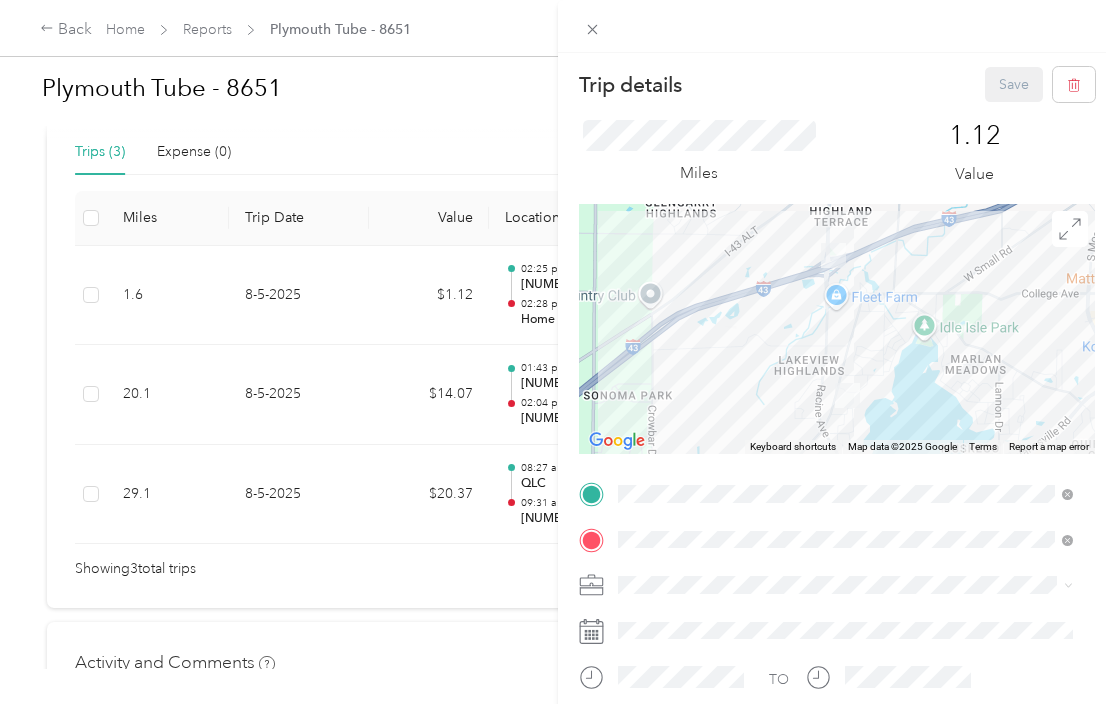 click on "Trip details Save This trip cannot be edited because it is either under review, approved, or paid. Contact your [TEAM MANAGER] to edit it. Miles 1.12 Value  ← Move left → Move right ↑ Move up ↓ Move down + Zoom in - Zoom out Home Jump left by 75% End Jump right by 75% Page Up Jump up by 75% Page Down Jump down by 75% Keyboard shortcuts Map Data Map data ©2025 Google Map data ©2025 Google 1 km  Click to toggle between metric and imperial units Terms Report a map error TO Add photo" at bounding box center [558, 352] 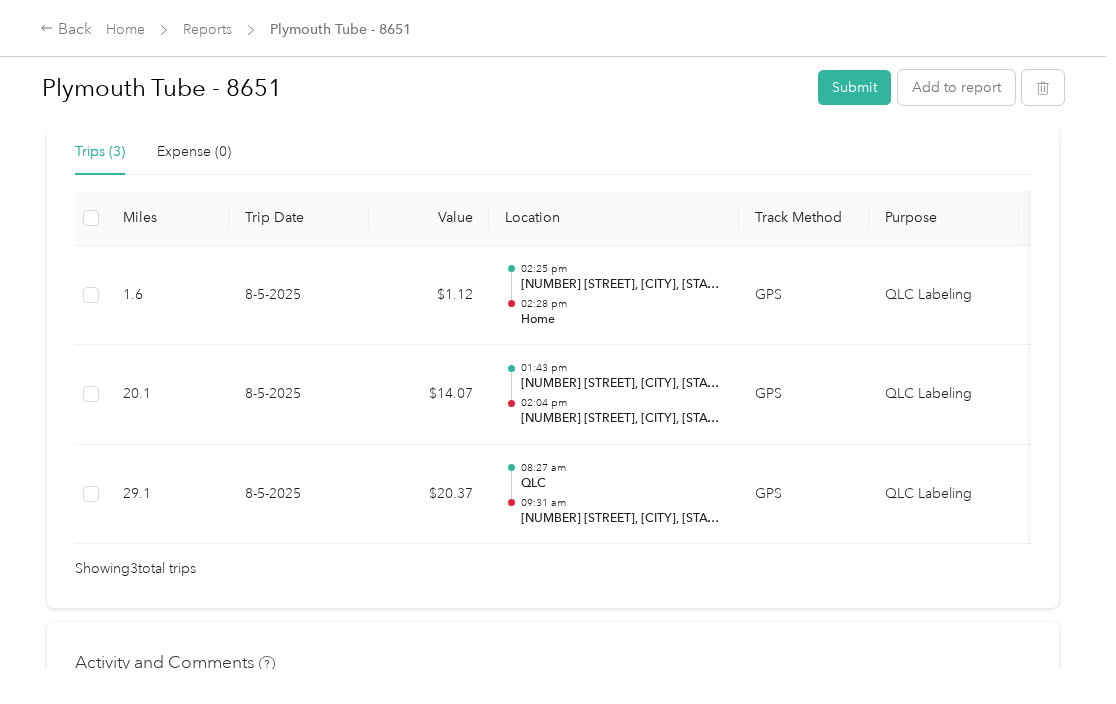 drag, startPoint x: 571, startPoint y: 417, endPoint x: 457, endPoint y: 137, distance: 302.31772 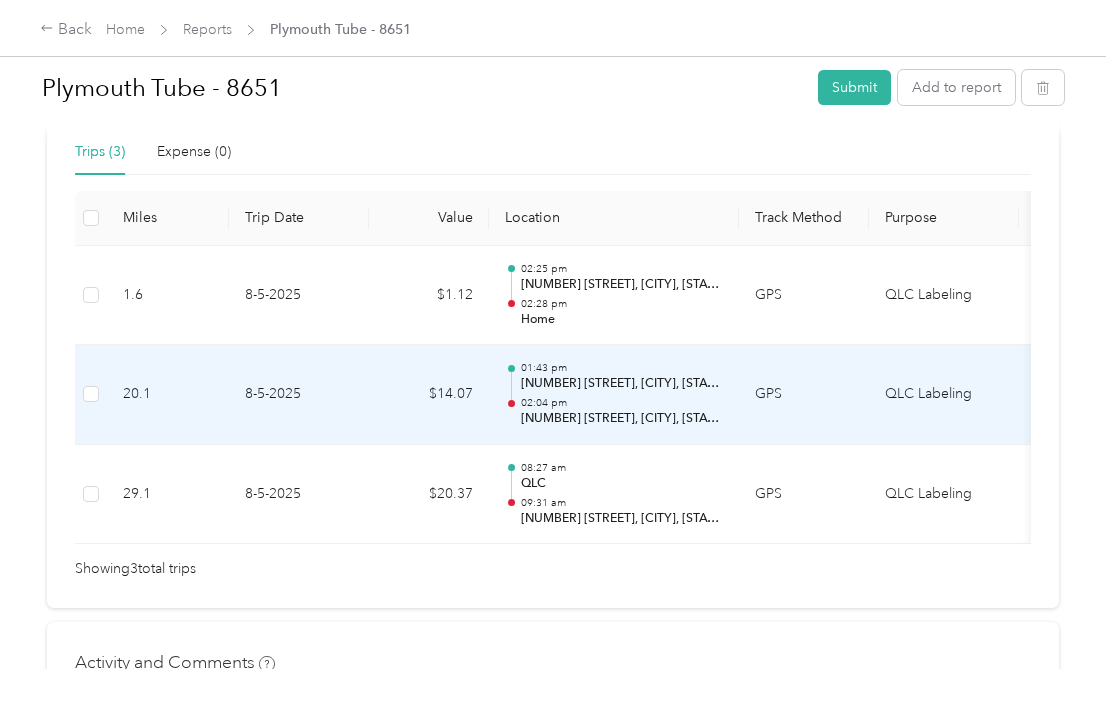 click on "[NUMBER] [STREET], [CITY], [STATE]" at bounding box center (622, 419) 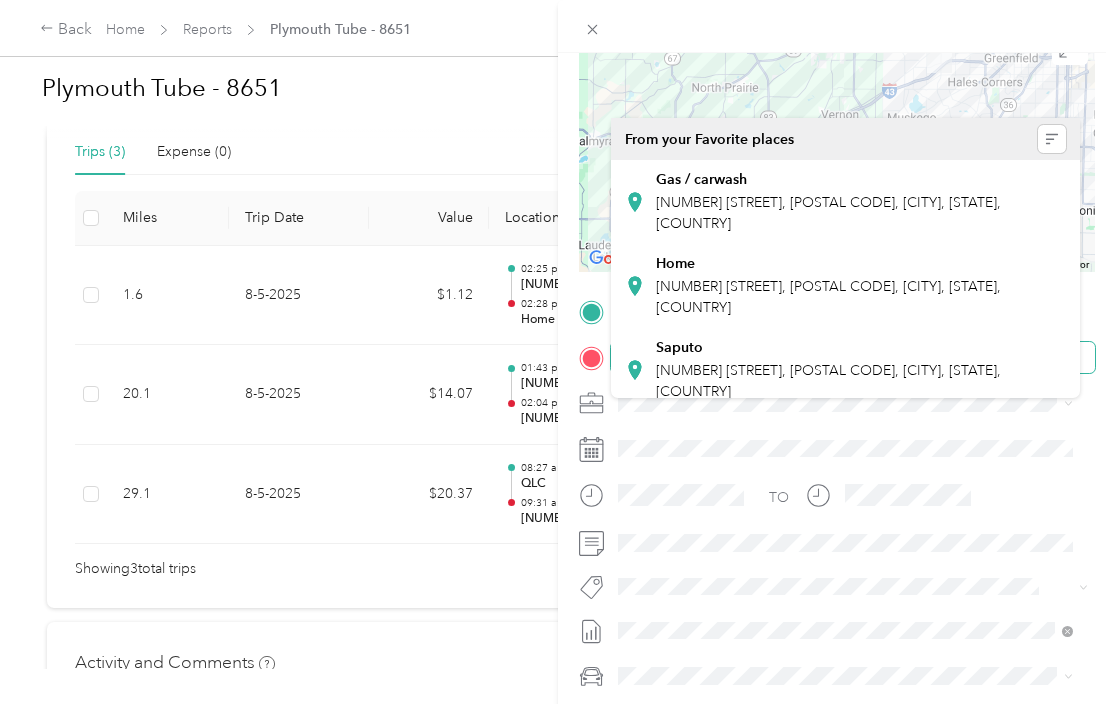 scroll, scrollTop: 0, scrollLeft: 0, axis: both 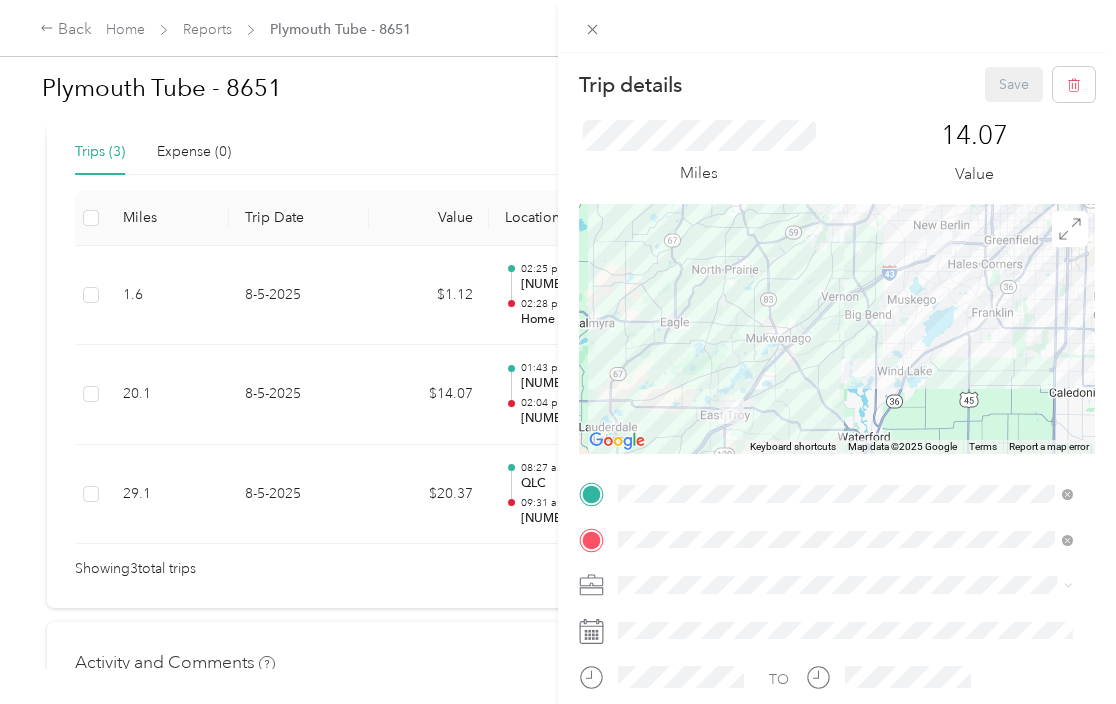 drag, startPoint x: 869, startPoint y: 548, endPoint x: 1015, endPoint y: 27, distance: 541.07025 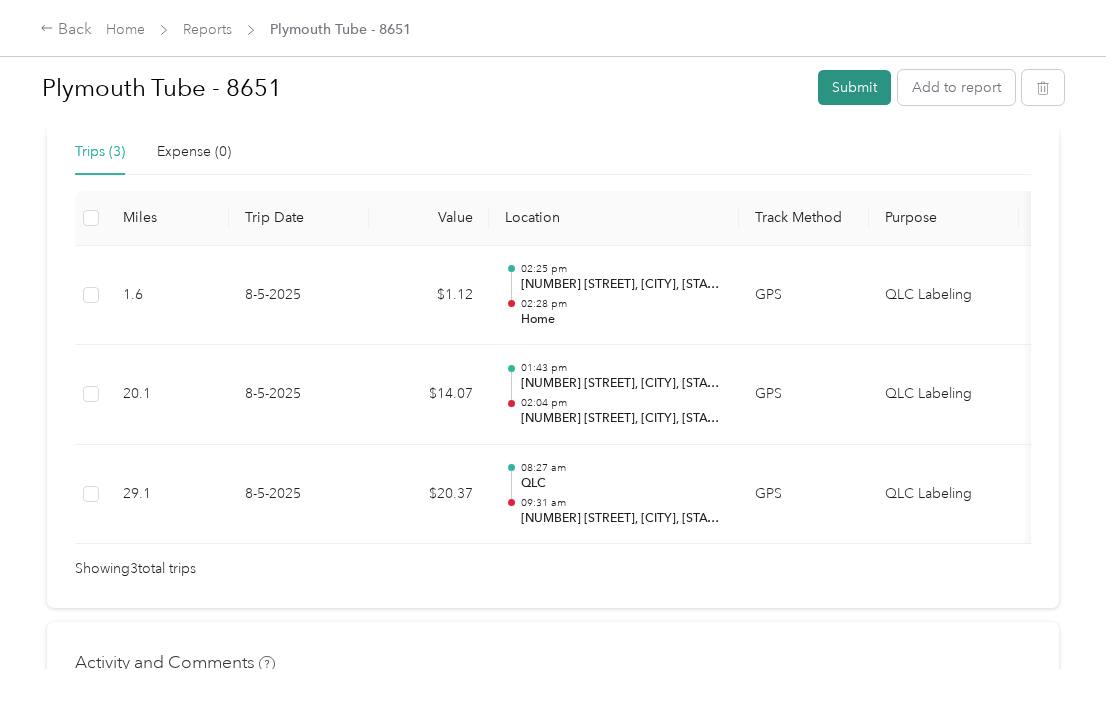 click on "Submit" at bounding box center [854, 87] 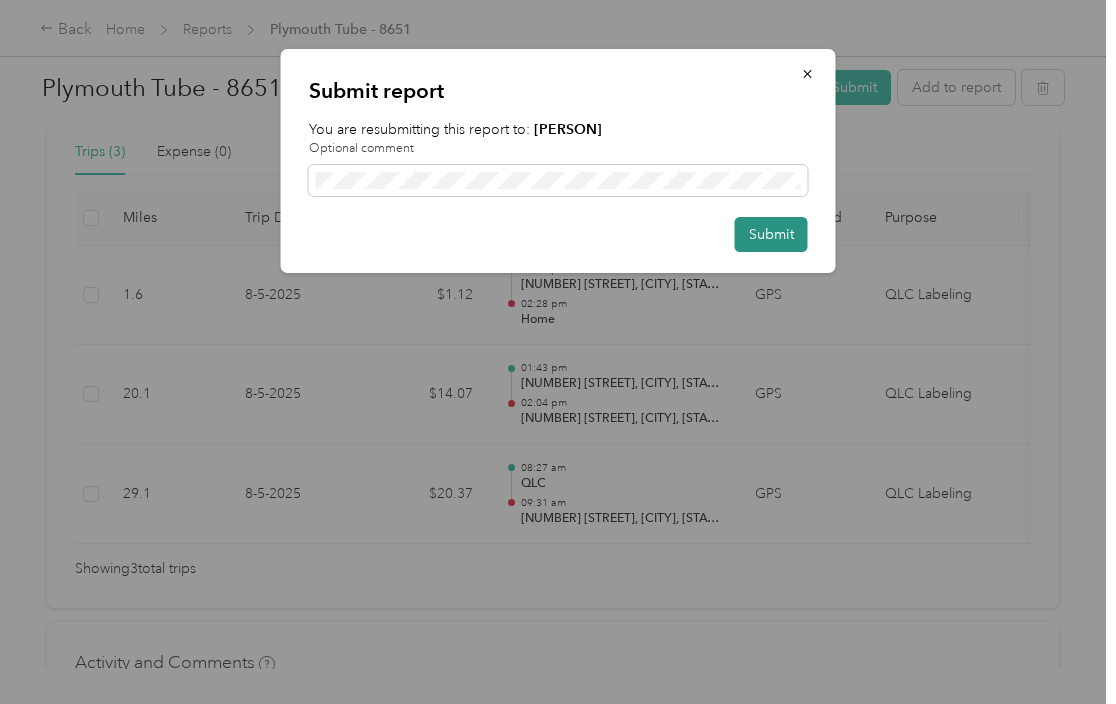 click on "Submit" at bounding box center [771, 234] 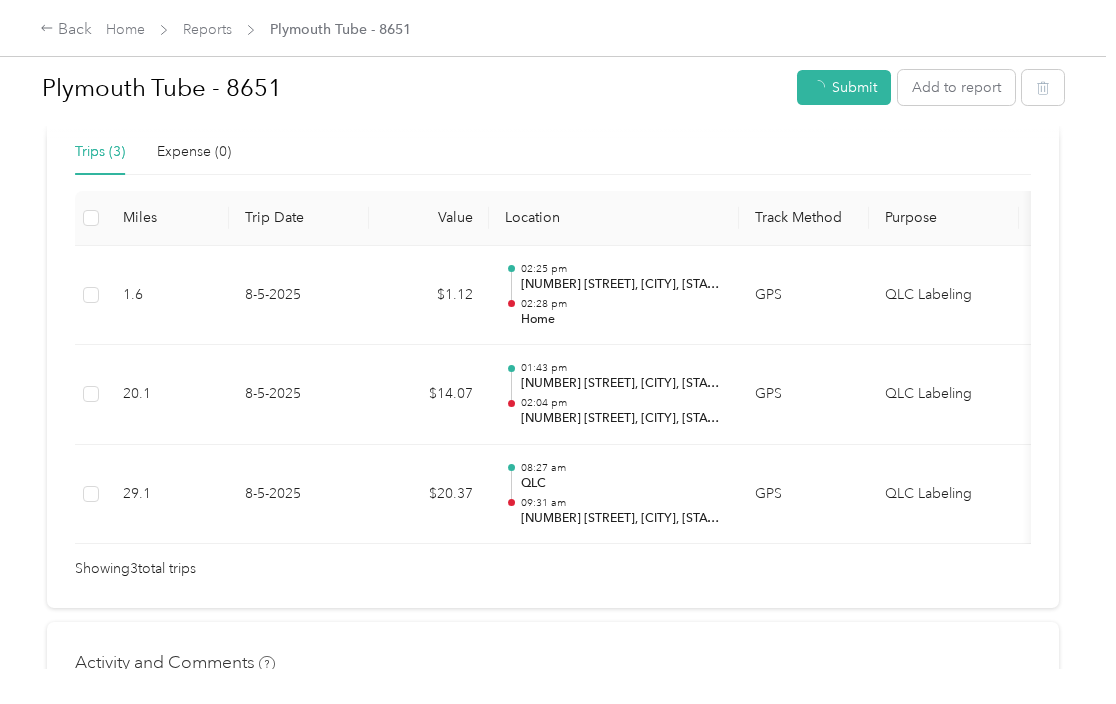 click on "Submit" at bounding box center (761, 234) 